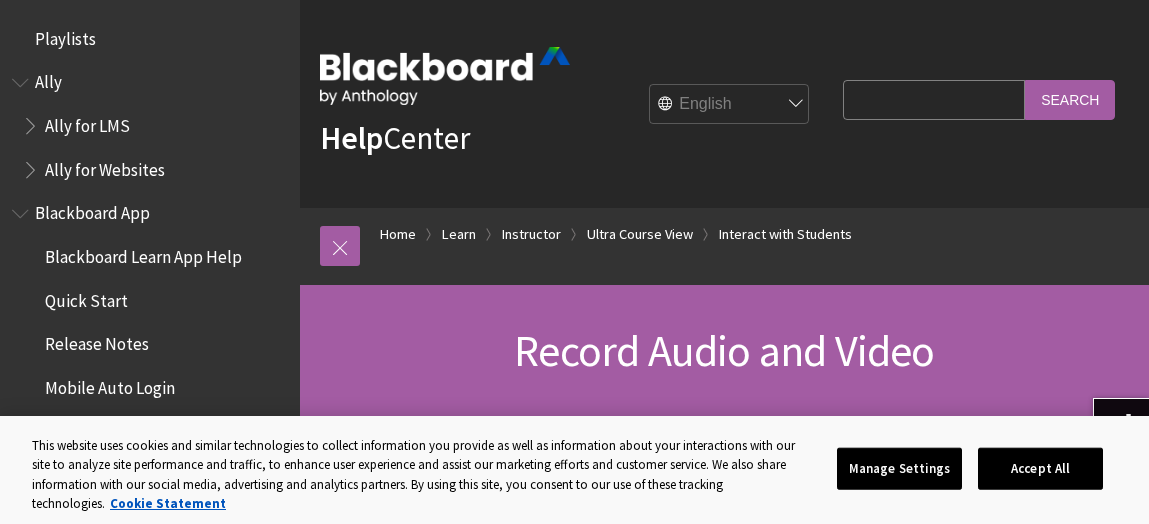 scroll, scrollTop: 147, scrollLeft: 0, axis: vertical 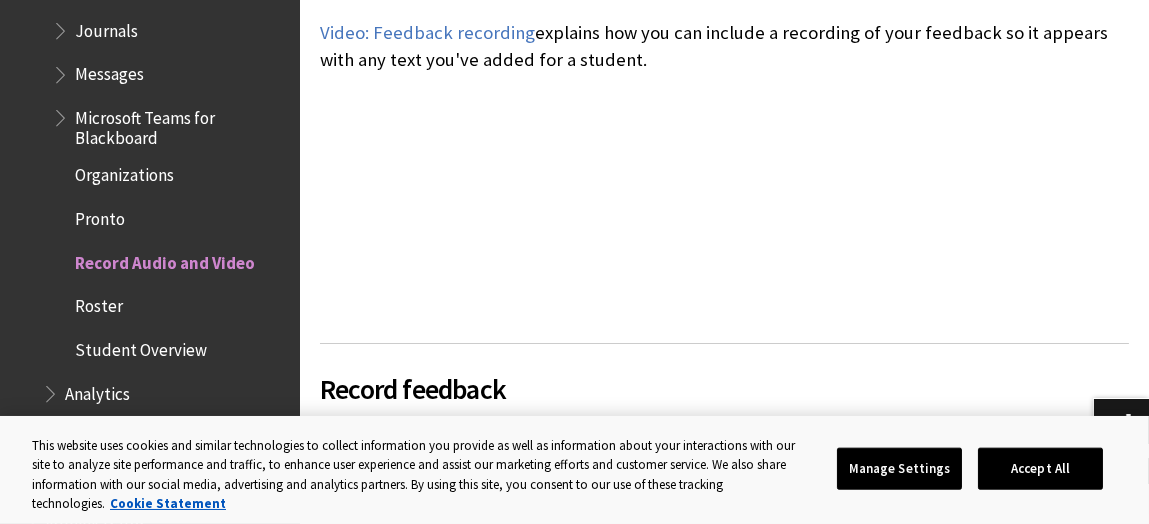 click on "Record Audio and Video" at bounding box center (165, 259) 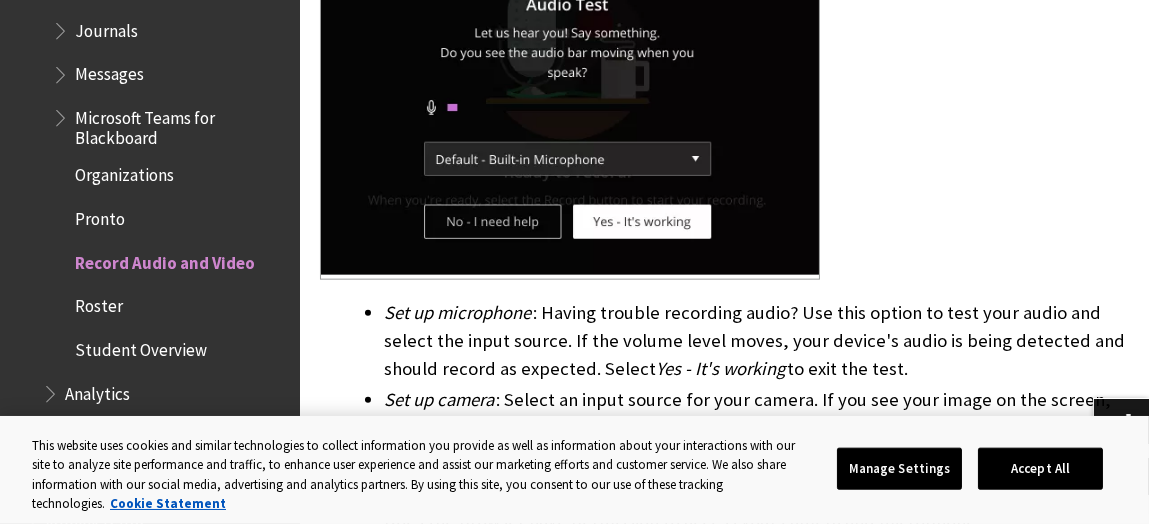 scroll, scrollTop: 4270, scrollLeft: 0, axis: vertical 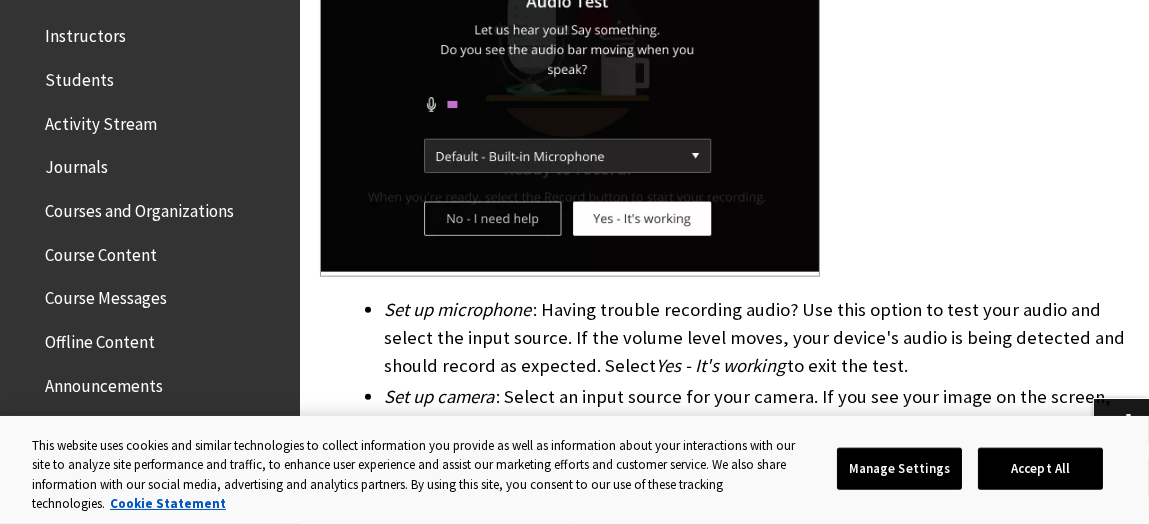 click on "Course Content" at bounding box center (101, 251) 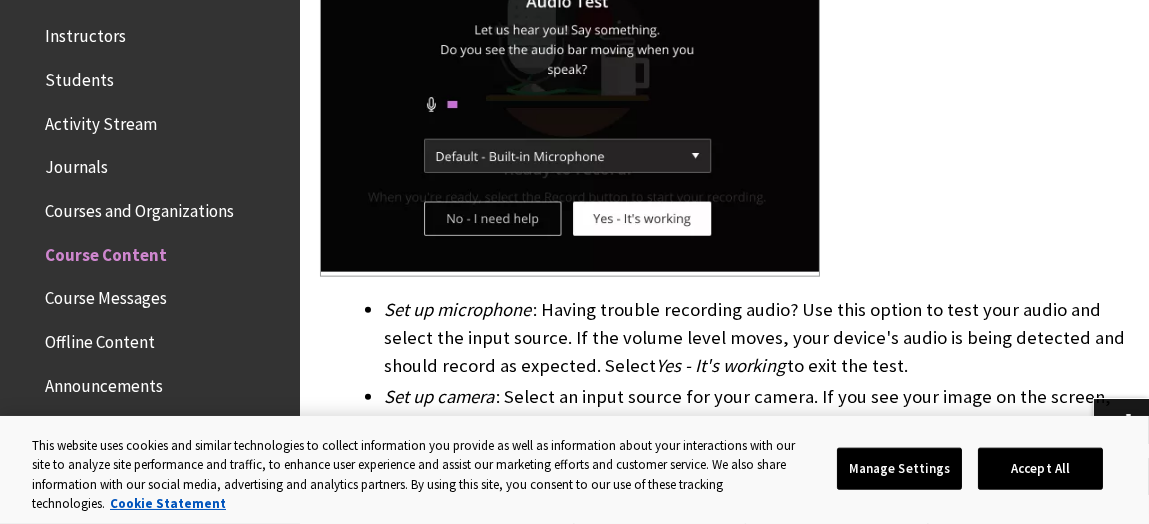 click on "Course Content" at bounding box center [106, 251] 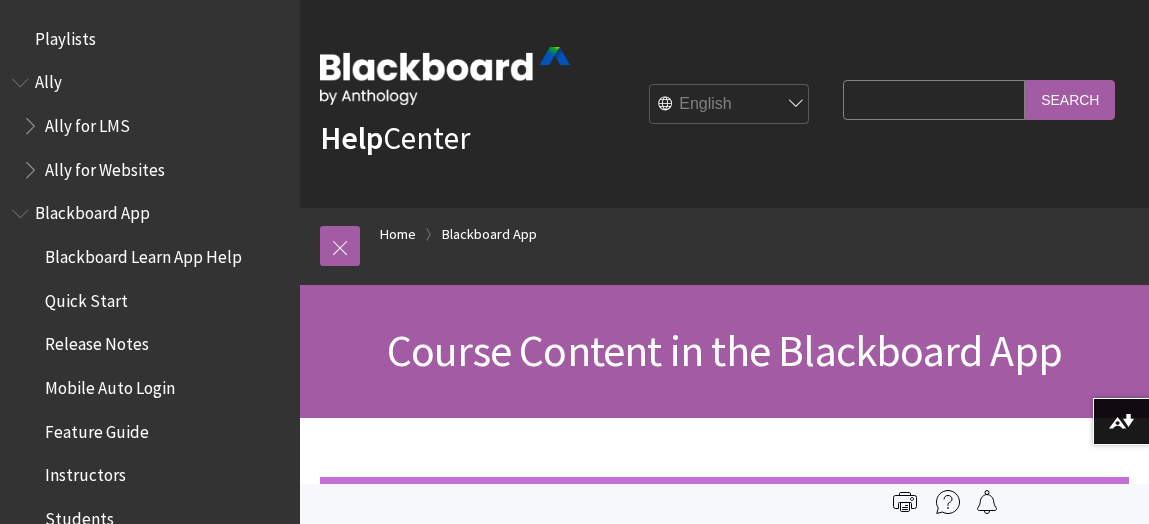scroll, scrollTop: 0, scrollLeft: 0, axis: both 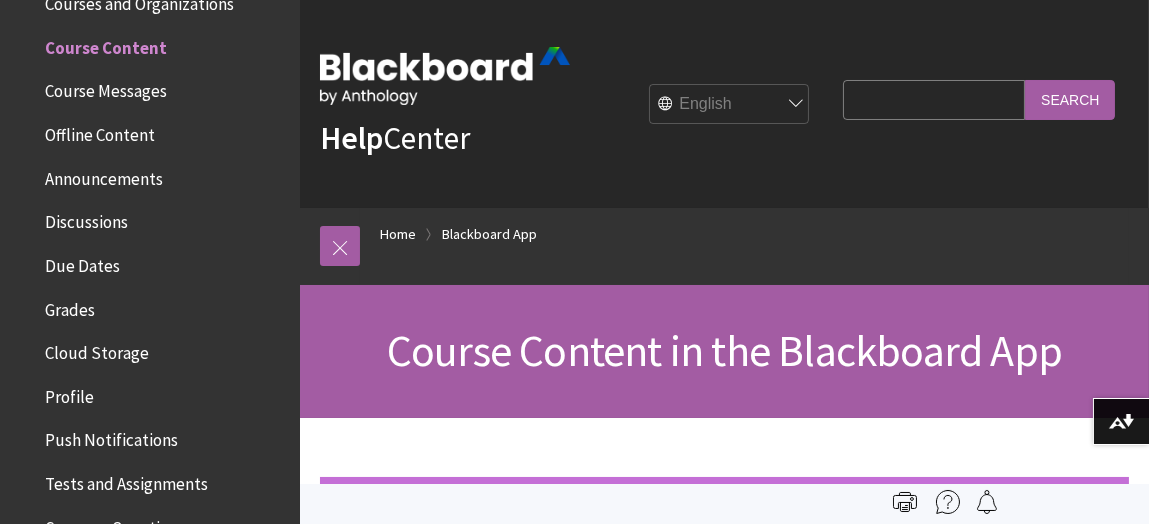 click on "Search Query" at bounding box center [934, 99] 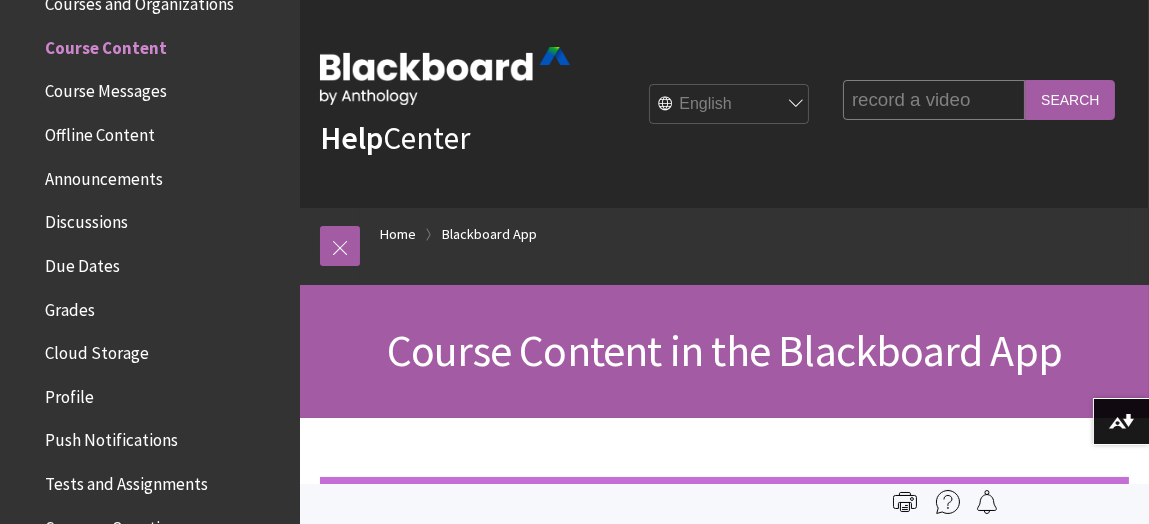 type on "record a video" 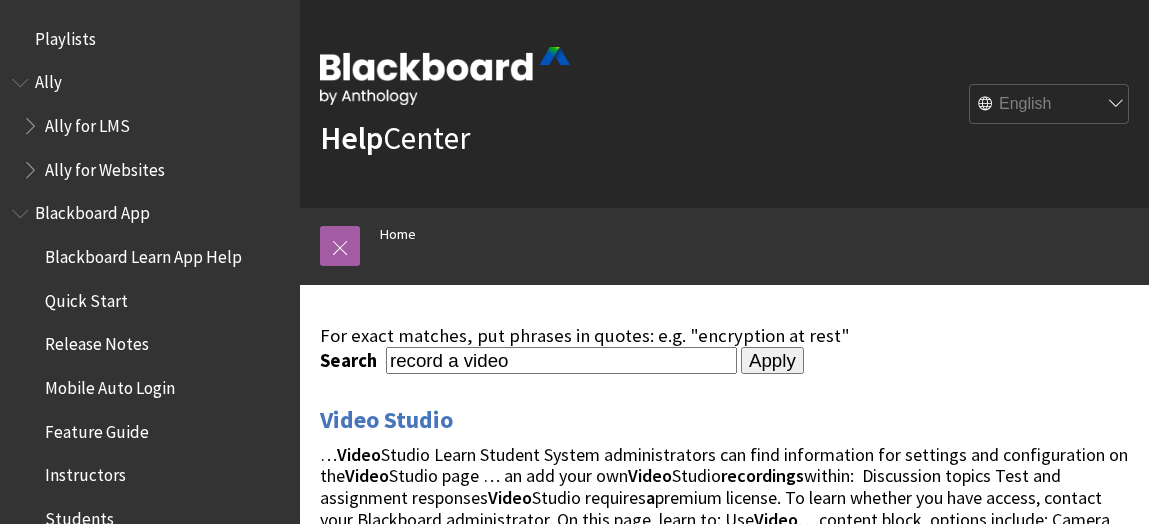 scroll, scrollTop: 0, scrollLeft: 0, axis: both 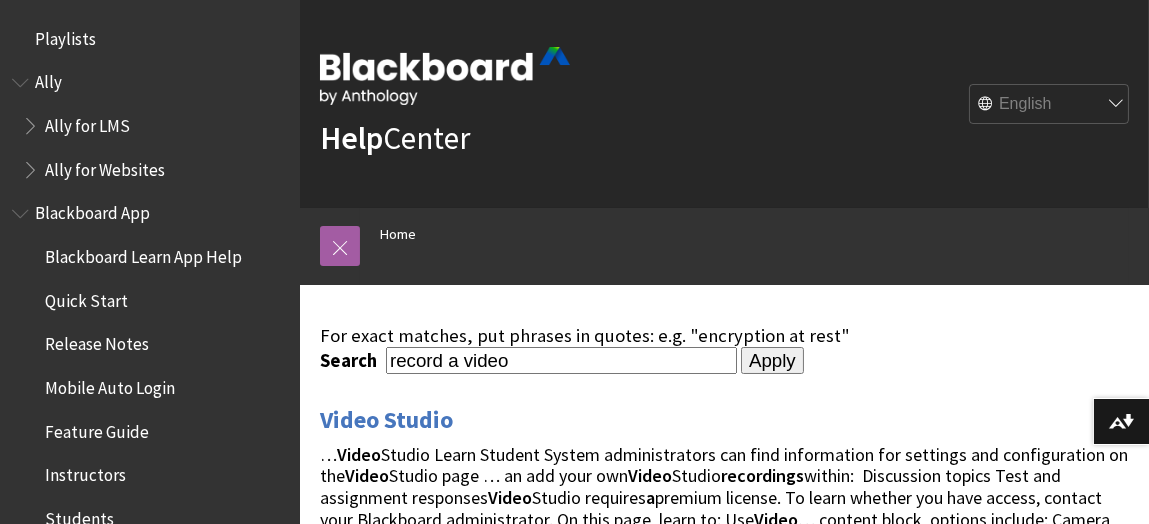 click on "record a video" at bounding box center [561, 360] 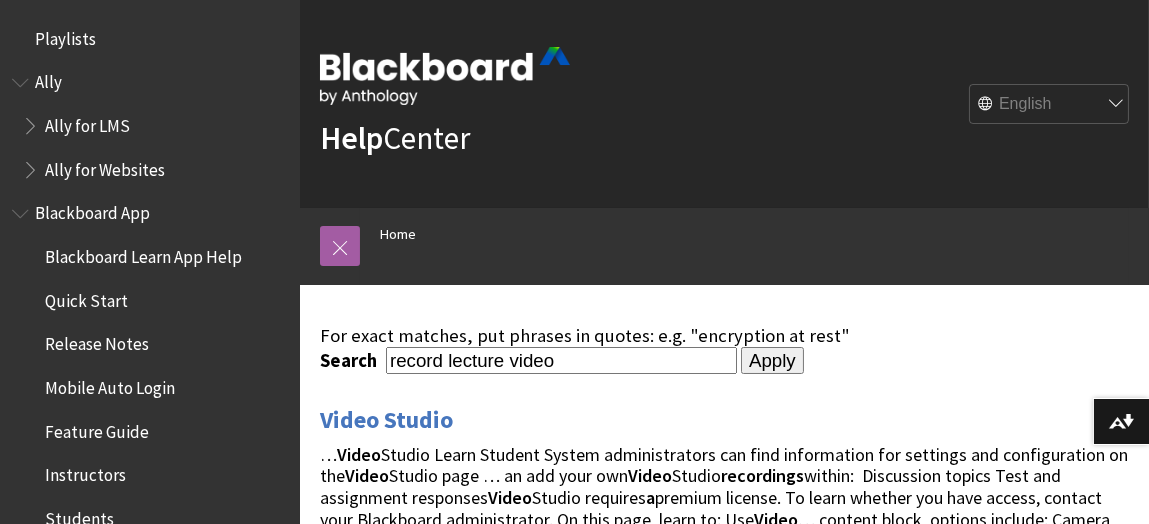 type on "record lecture video" 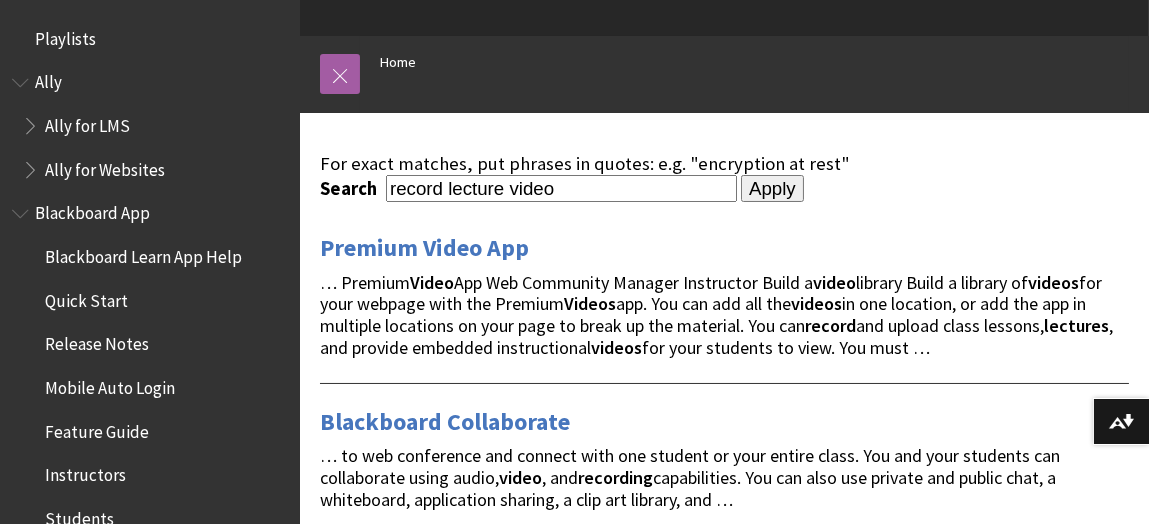 scroll, scrollTop: 169, scrollLeft: 0, axis: vertical 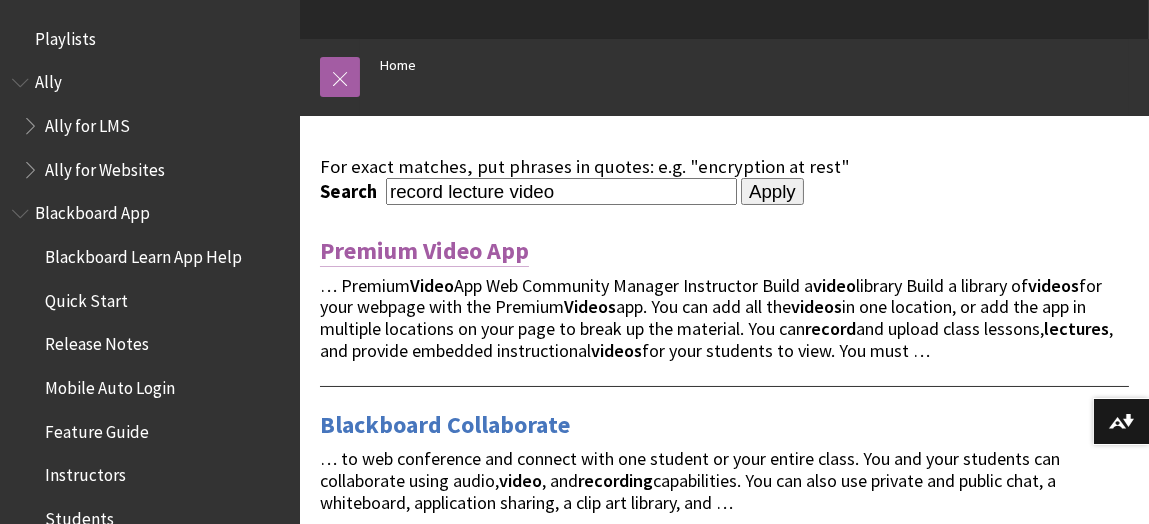click on "Premium Video App" at bounding box center [424, 251] 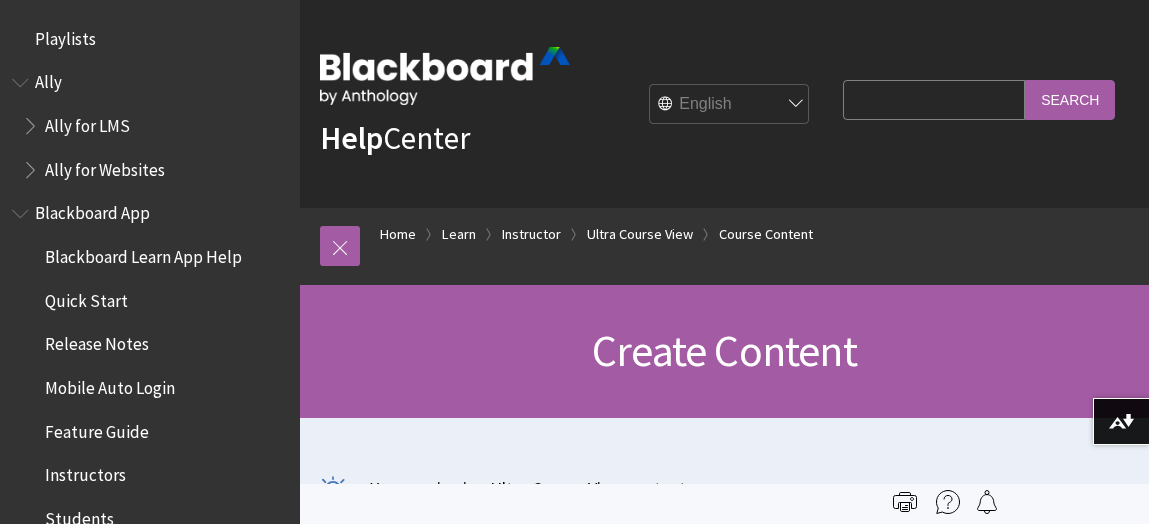 scroll, scrollTop: 0, scrollLeft: 0, axis: both 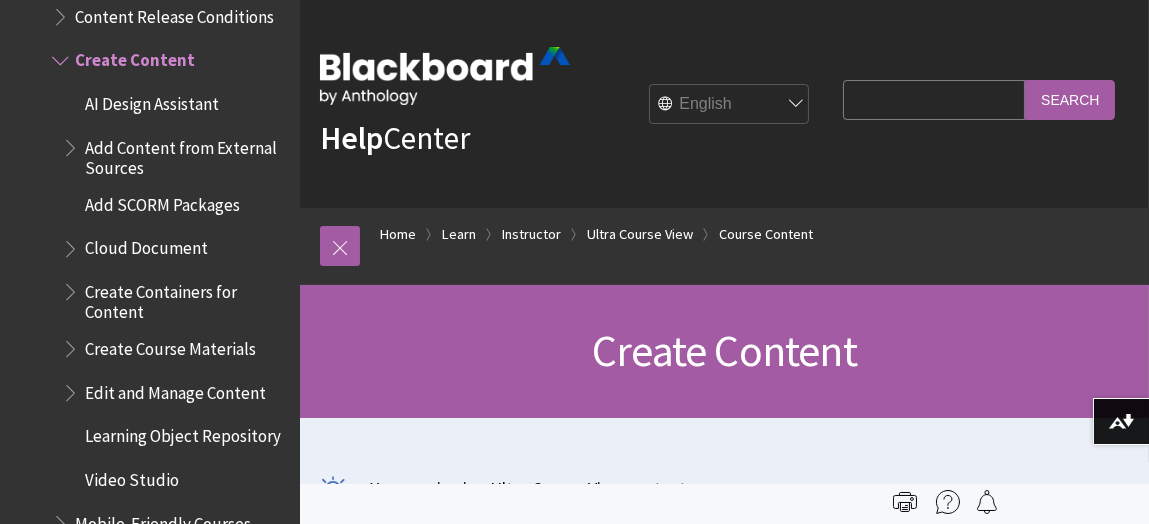 drag, startPoint x: 0, startPoint y: 0, endPoint x: 907, endPoint y: 117, distance: 914.5152 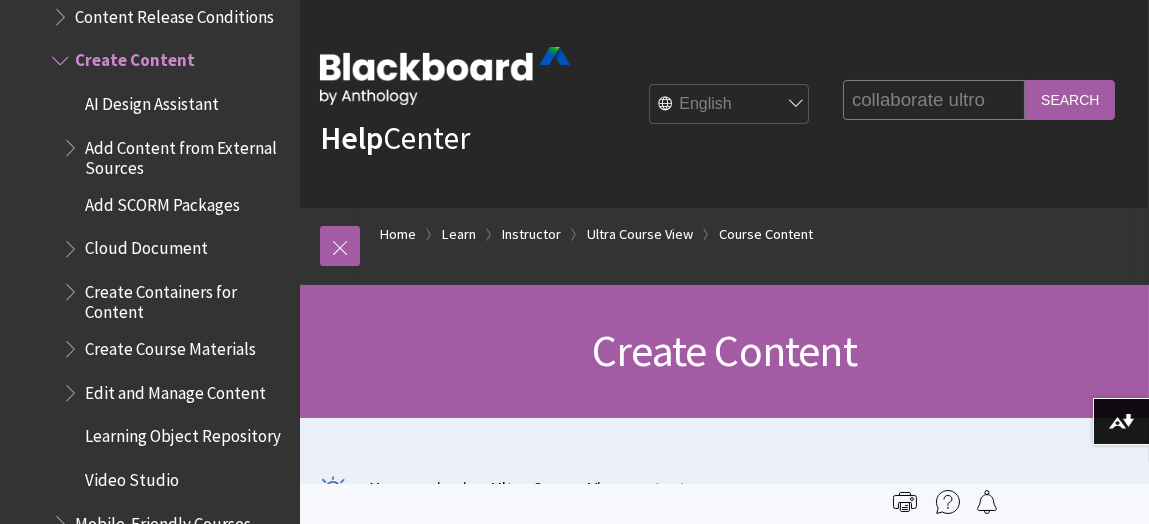 click on "Search" at bounding box center (1070, 99) 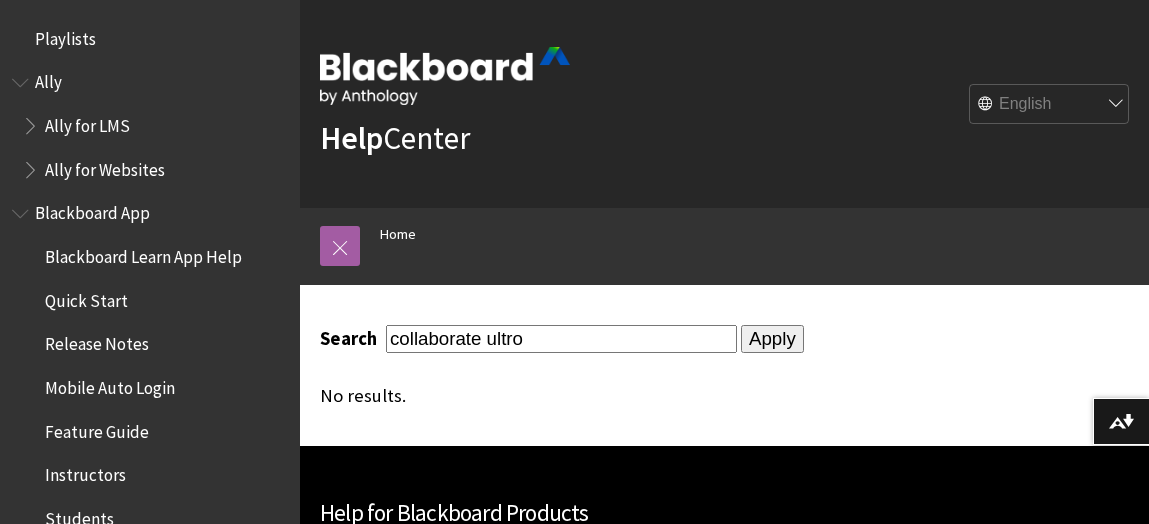 scroll, scrollTop: 0, scrollLeft: 0, axis: both 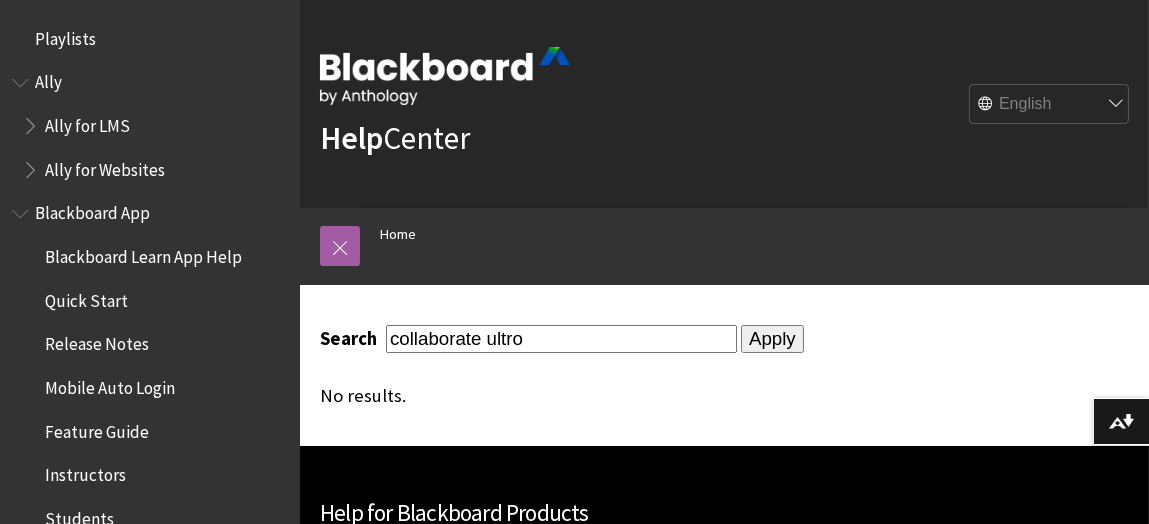 click on "collaborate ultro" at bounding box center (561, 338) 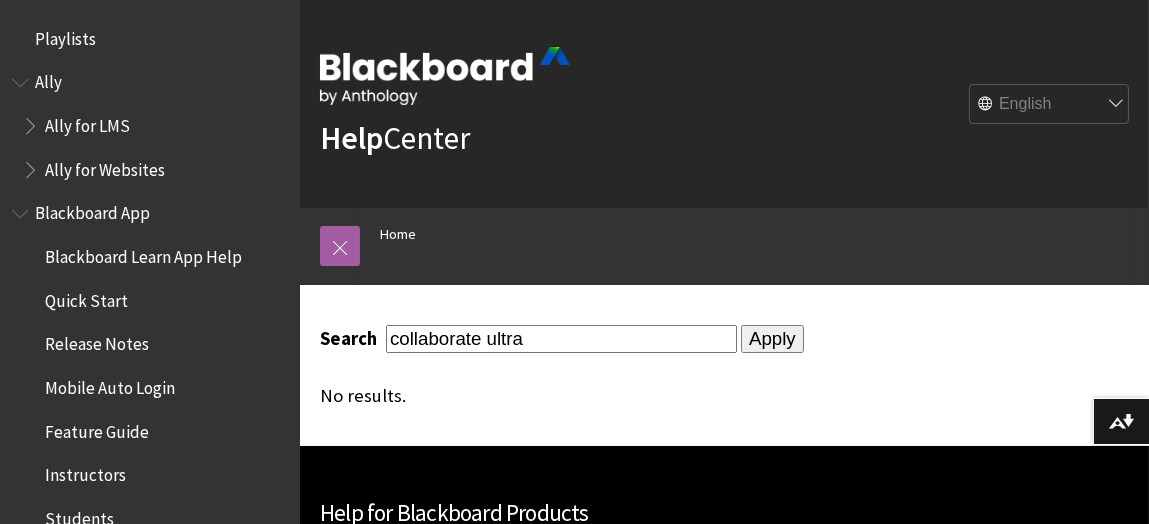 type on "collaborate ultra" 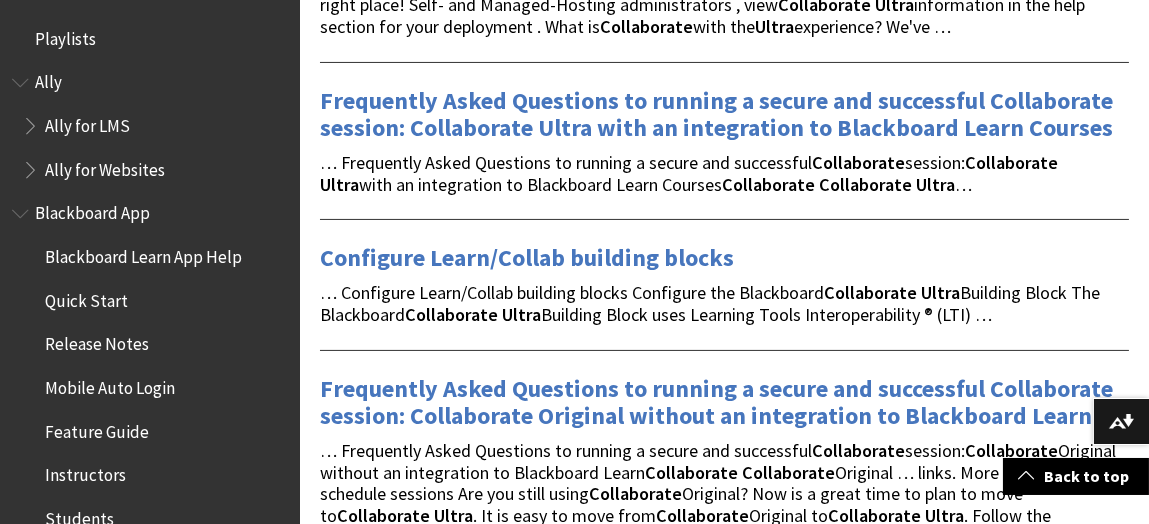 scroll, scrollTop: 786, scrollLeft: 0, axis: vertical 